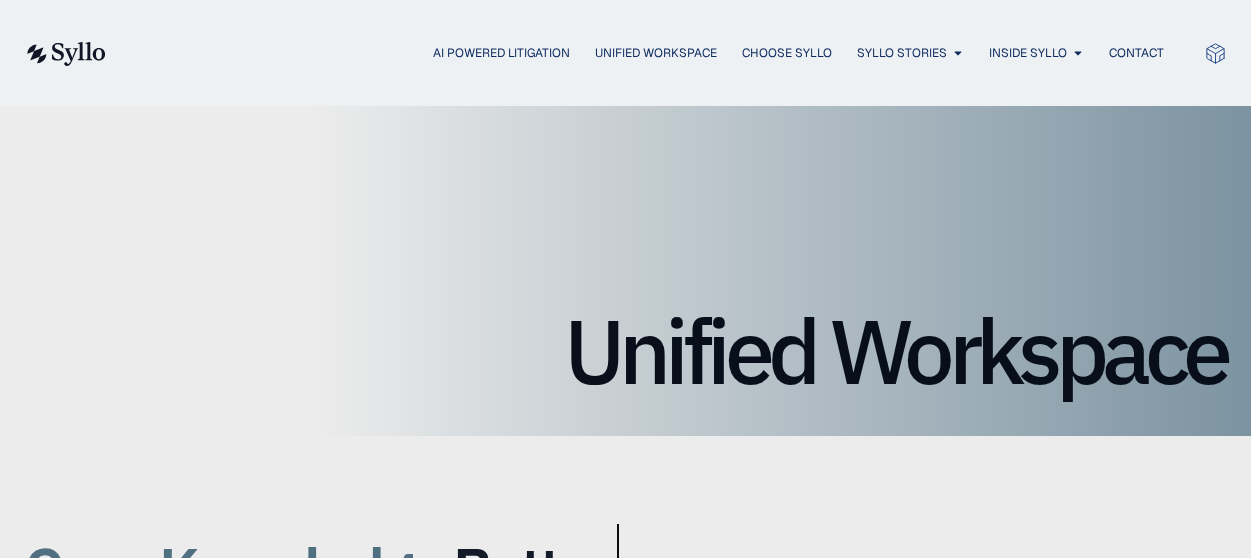 scroll, scrollTop: 0, scrollLeft: 0, axis: both 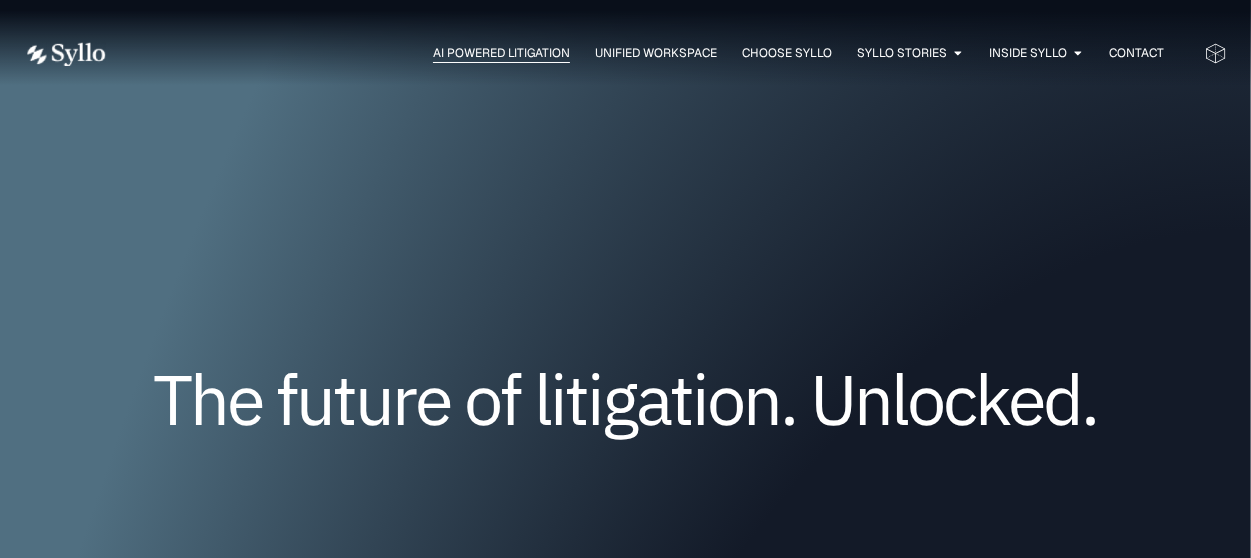 click on "AI Powered Litigation" at bounding box center [501, 53] 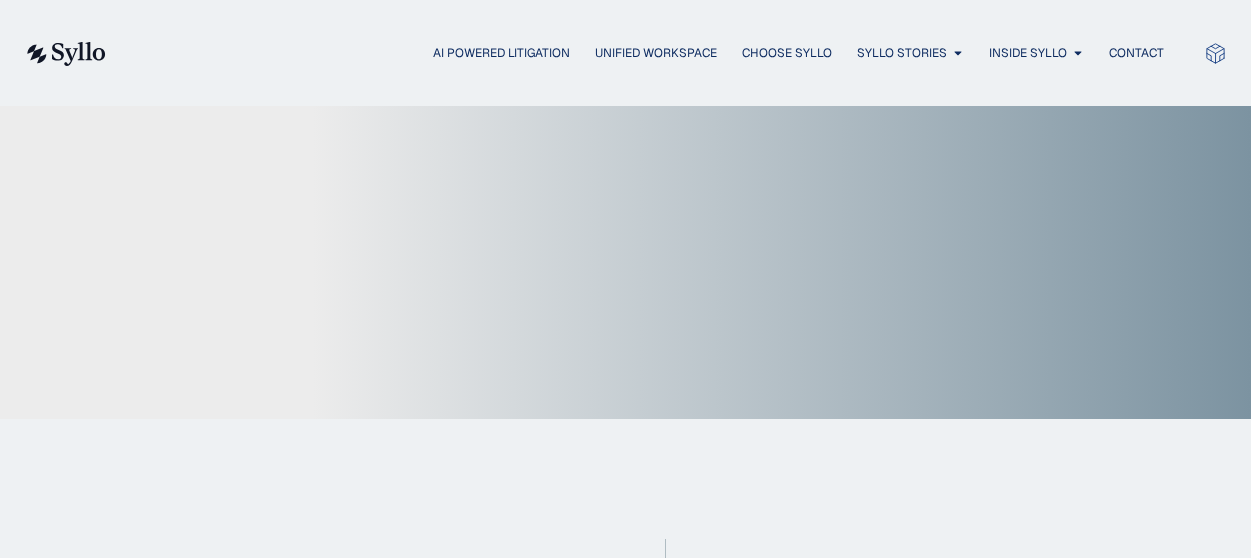 scroll, scrollTop: 0, scrollLeft: 0, axis: both 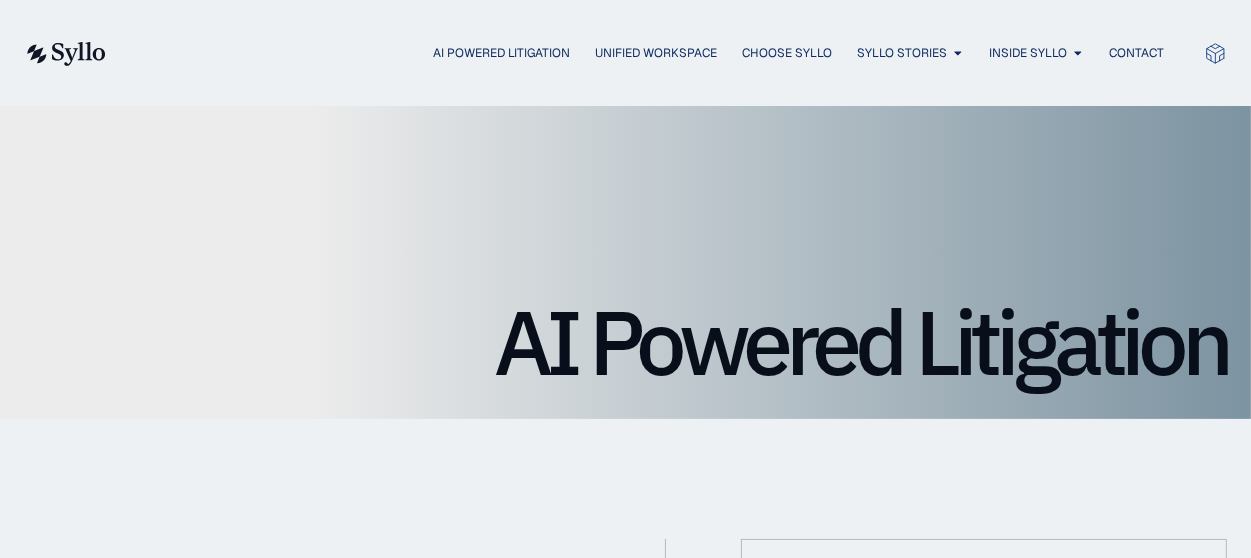 click on "AI Powered Litigation
Unified Workspace
Choose Syllo
Syllo Stories
Close Syllo Stories
Open Syllo Stories
Agentic AI White Paper
Insights
News & Awards
Inside Syllo" at bounding box center [625, 53] 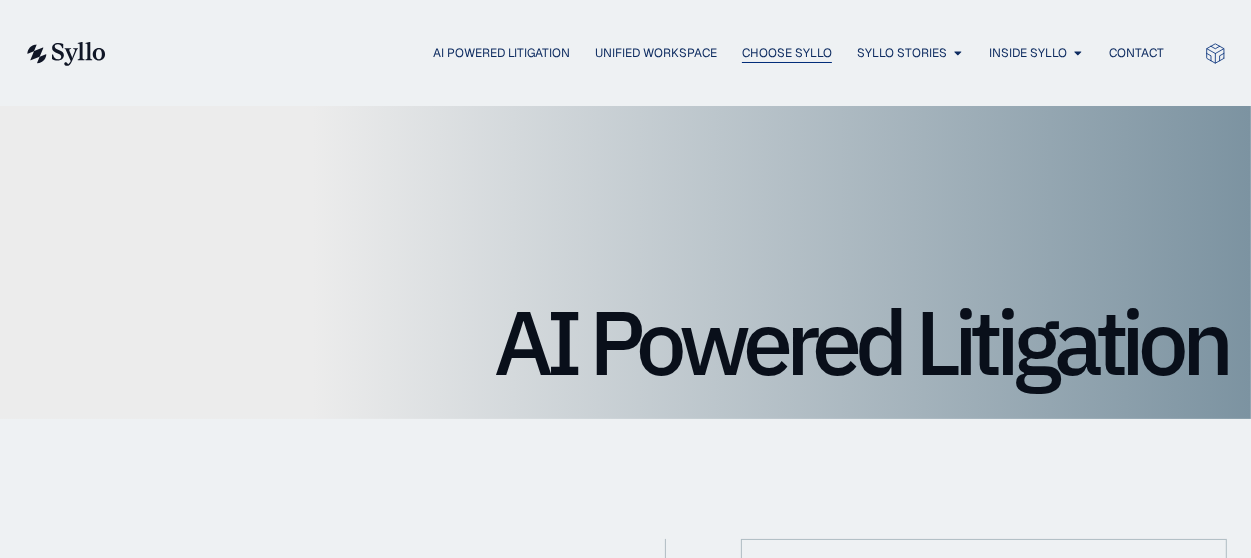 click on "Choose Syllo" at bounding box center (787, 53) 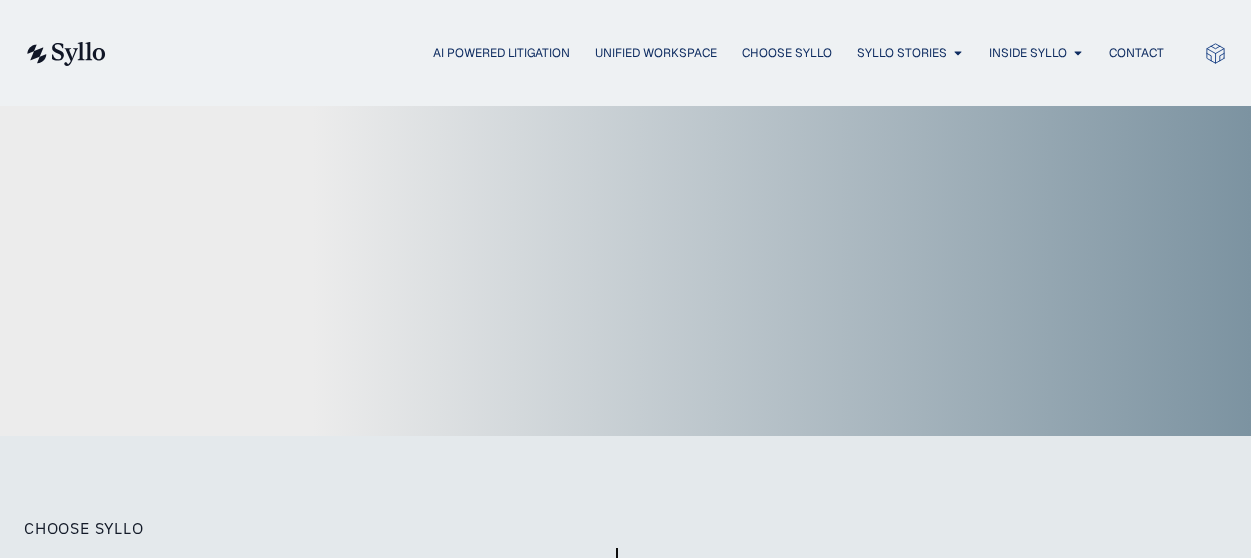 scroll, scrollTop: 0, scrollLeft: 0, axis: both 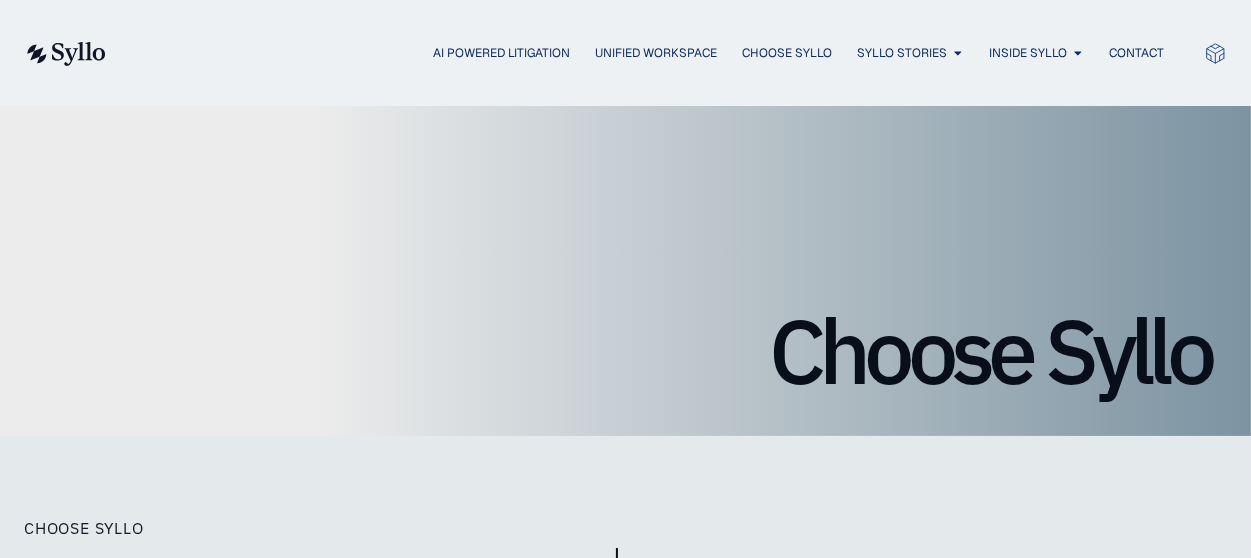 click on "AI Powered Litigation
Unified Workspace
Choose Syllo
Syllo Stories
Close Syllo Stories
Open Syllo Stories
Agentic AI White Paper
Insights
News & Awards
Inside Syllo" at bounding box center [625, 53] 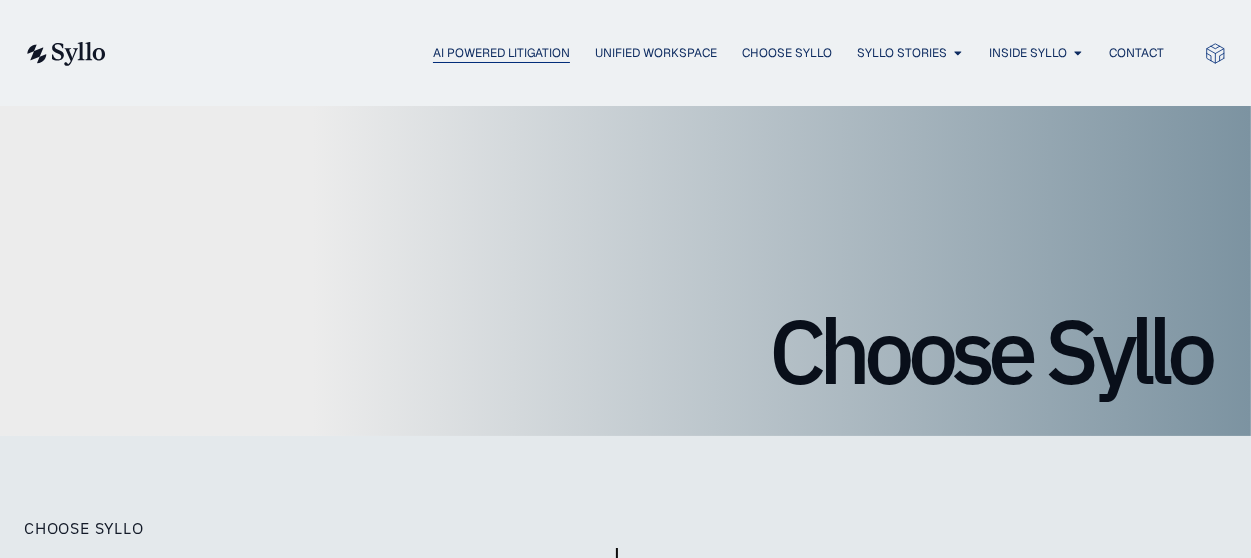 click on "AI Powered Litigation" at bounding box center [501, 53] 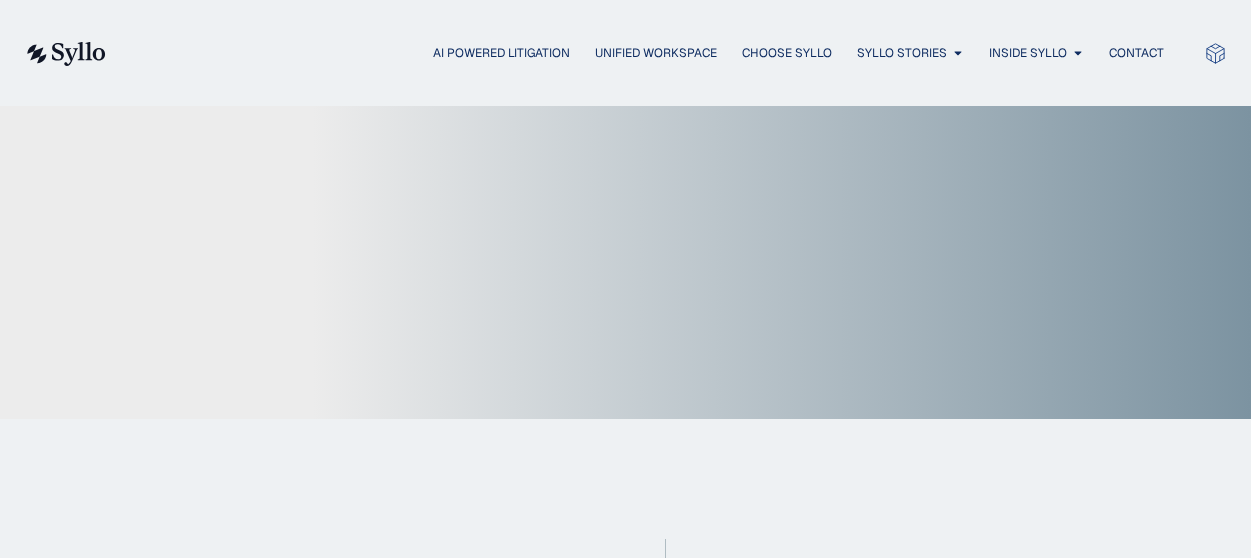 scroll, scrollTop: 0, scrollLeft: 0, axis: both 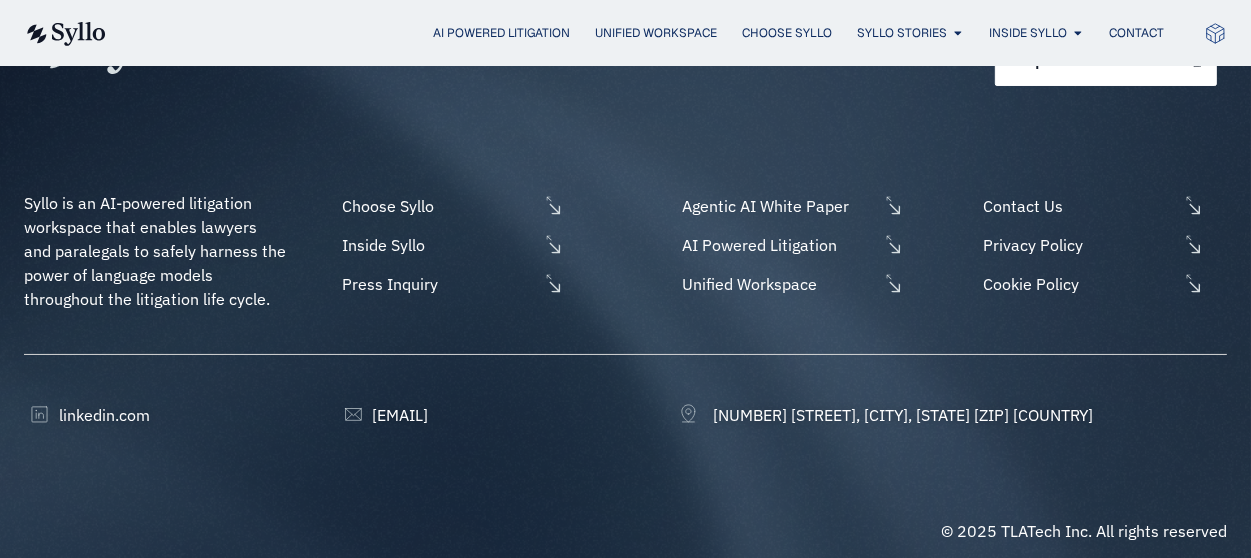 click 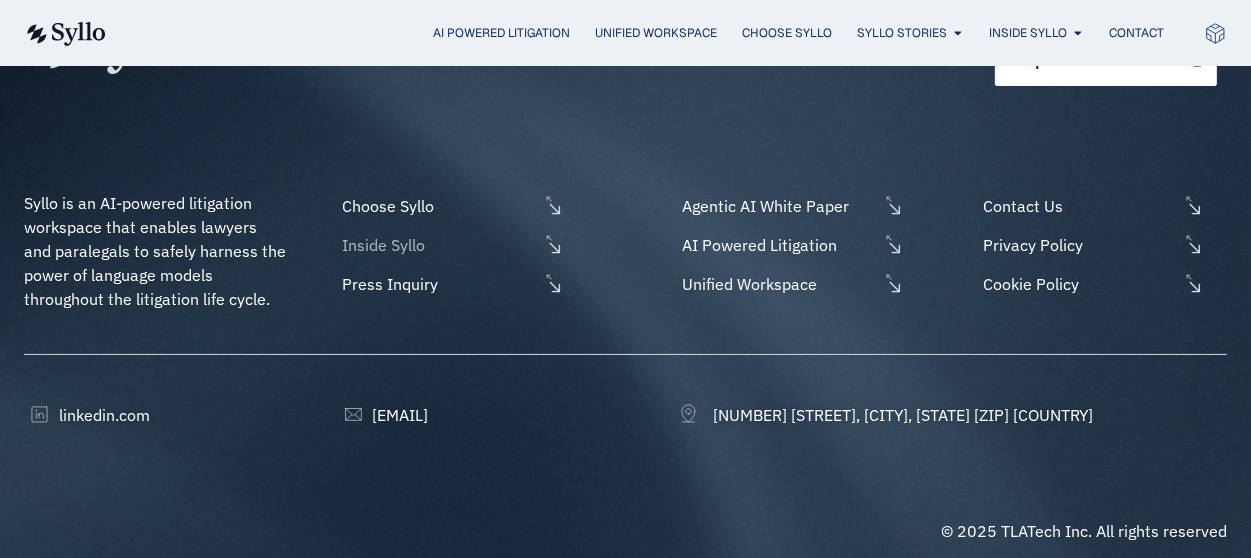 click on "Inside Syllo" at bounding box center (450, 249) 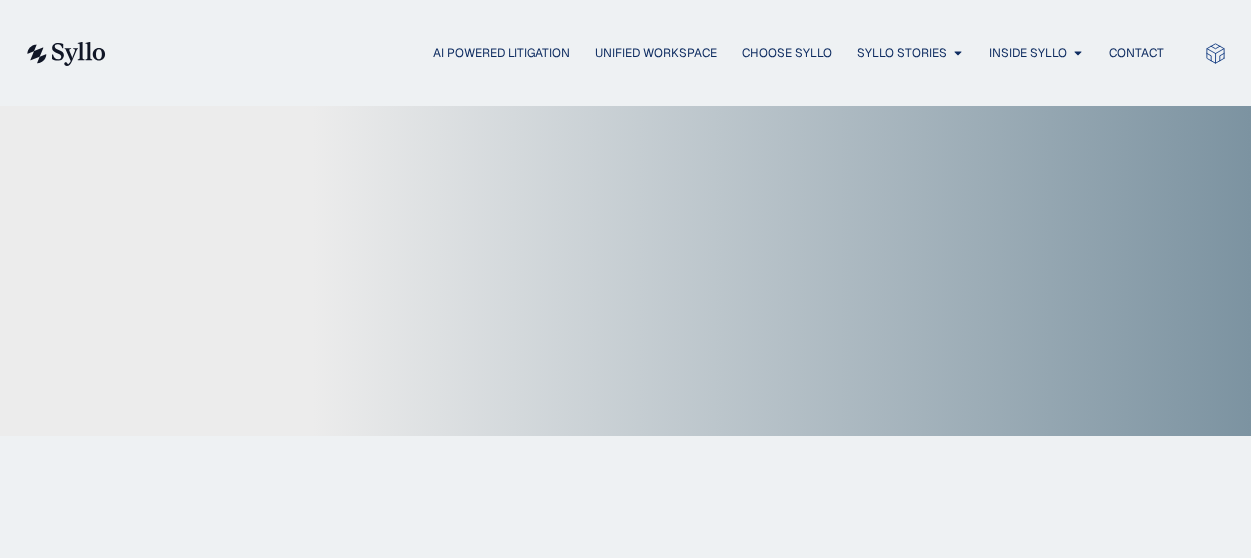 scroll, scrollTop: 0, scrollLeft: 0, axis: both 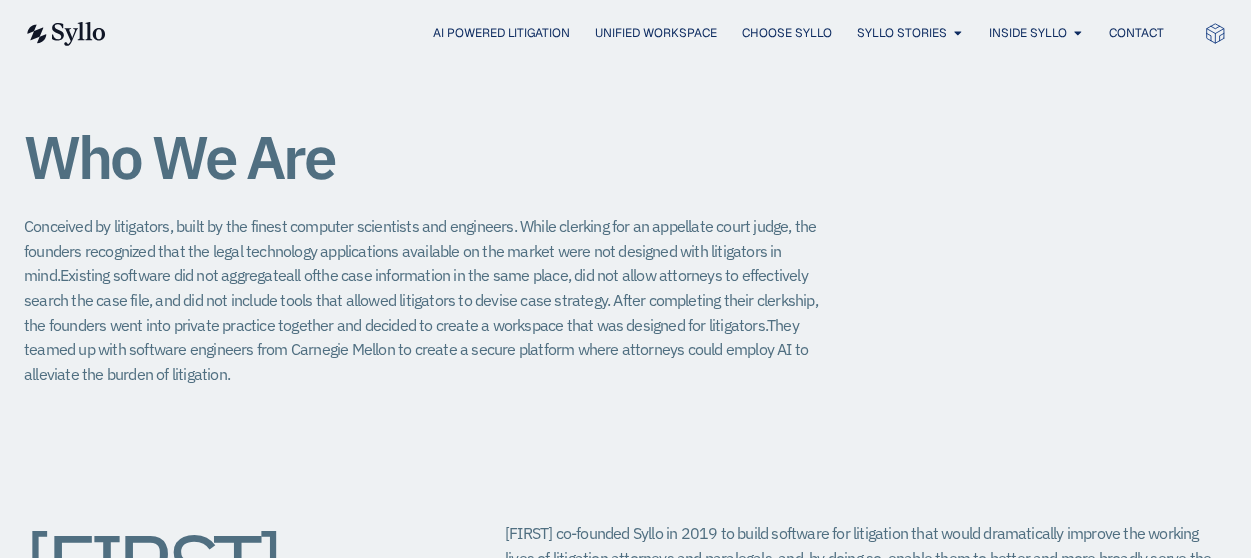 click on "Who We Are Conceived by litigators, built by the finest computer scientists and engineers. While clerking for an appellate court judge, the founders recognized that the legal technology applications available on the market were not designed with litigators in mind. Existing software did not aggregate all of the case information in the same place, did not allow attorneys to effectively search the case file, and did not include tools that allowed litigators to devise case strategy. After completing their clerkship, the founders went into private practice together and decided to create a workspace that was designed for litigators. They teamed up with software engineers from Carnegie Mellon to create a secure platform where attorneys could employ AI to alleviate the burden of litigation." at bounding box center (625, 218) 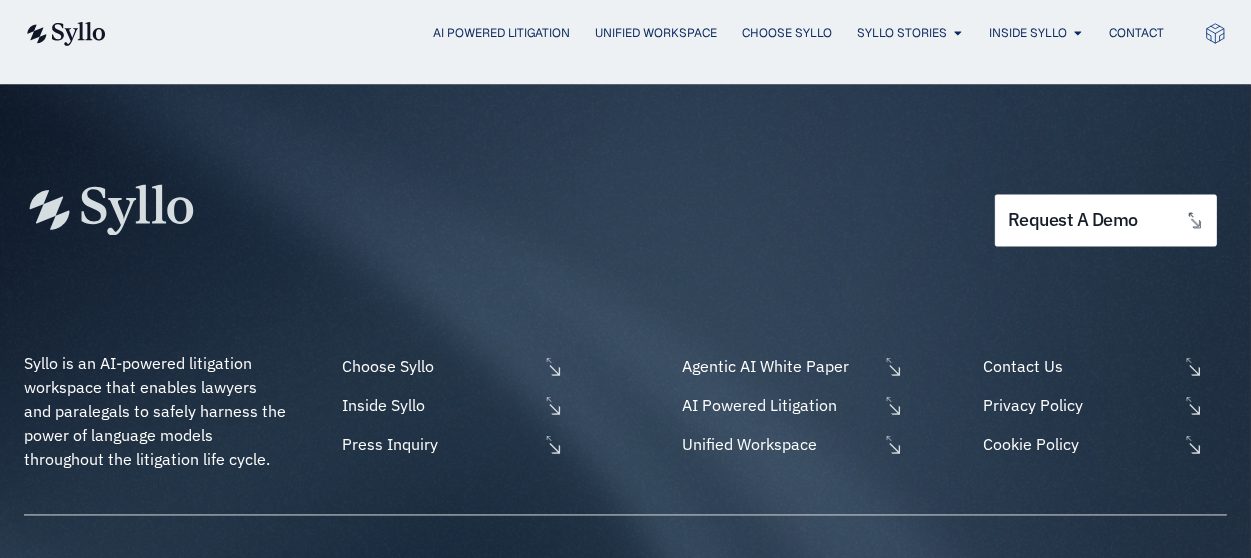 scroll, scrollTop: 3040, scrollLeft: 0, axis: vertical 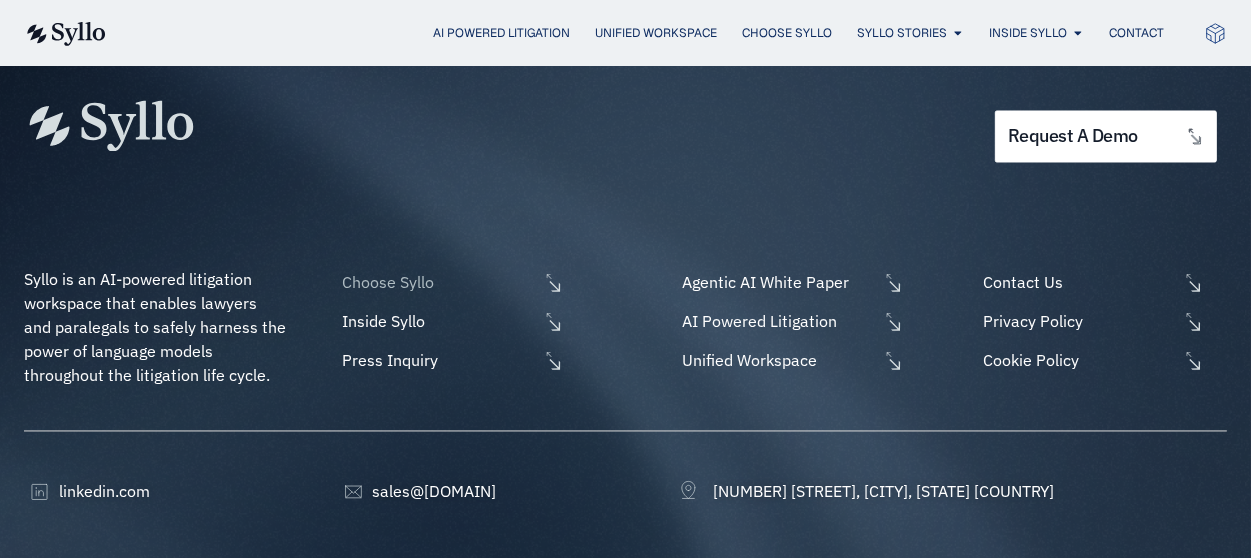 click on "Choose Syllo" at bounding box center (437, 283) 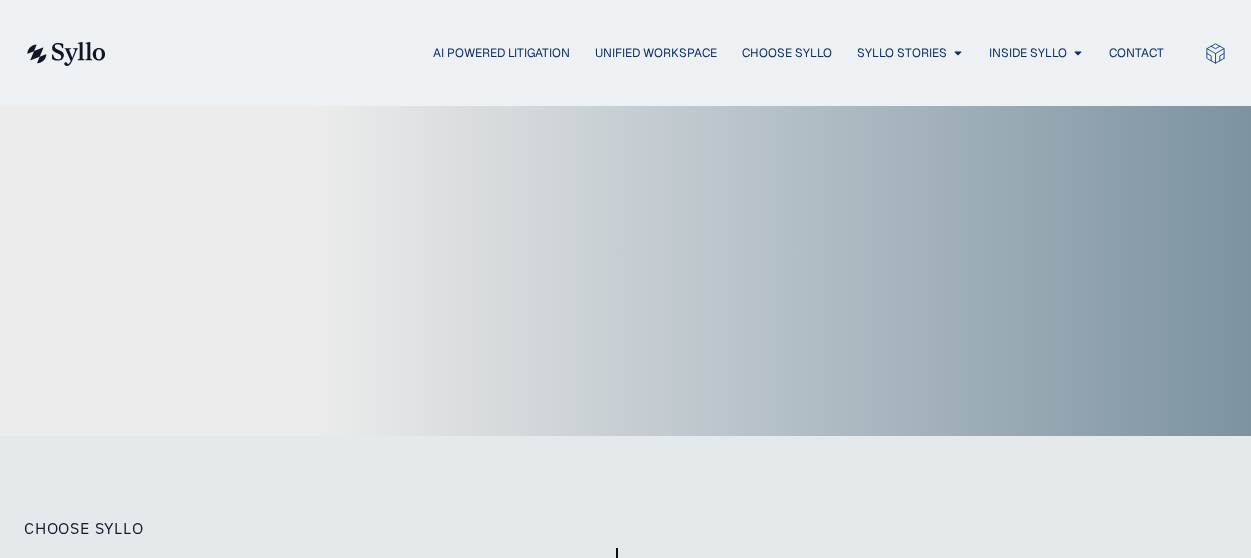 scroll, scrollTop: 0, scrollLeft: 0, axis: both 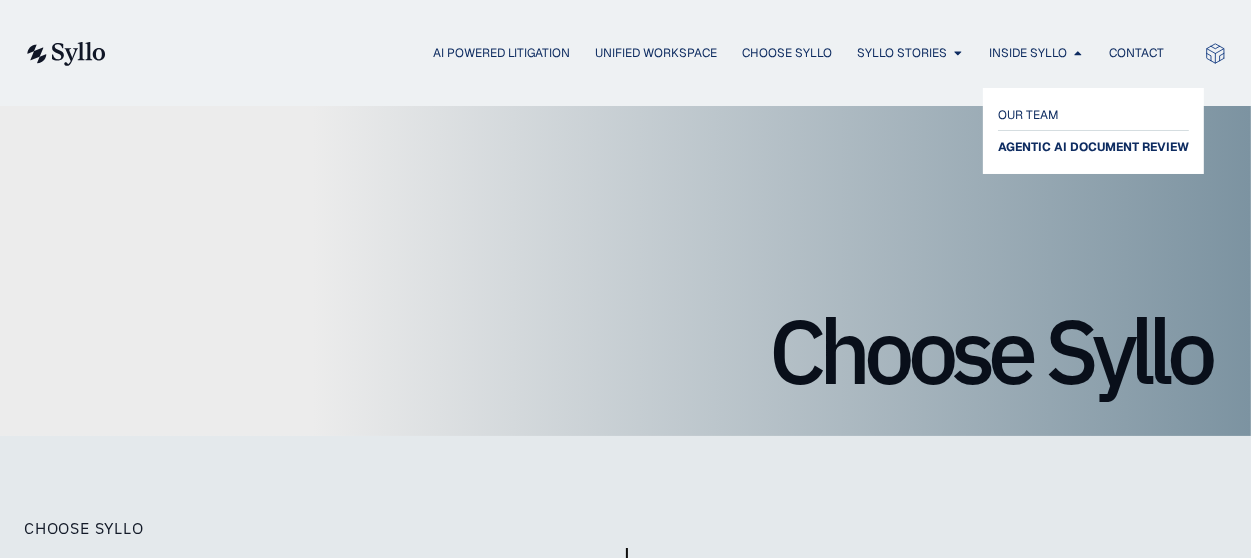 click on "AGENTIC AI DOCUMENT REVIEW" at bounding box center [1093, 147] 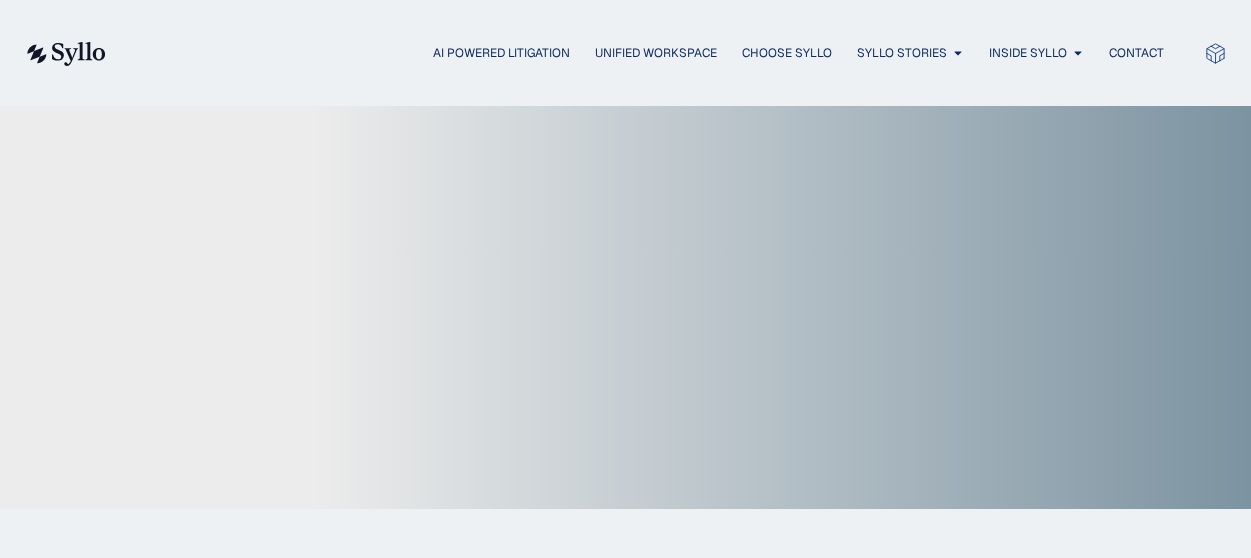 scroll, scrollTop: 0, scrollLeft: 0, axis: both 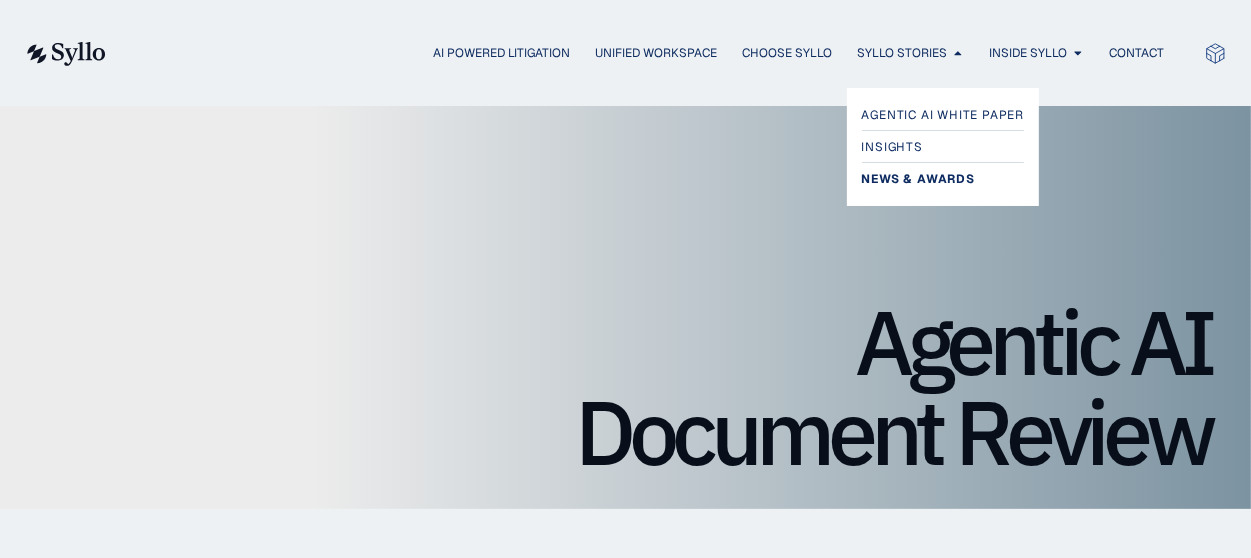 click on "News & Awards" at bounding box center [918, 179] 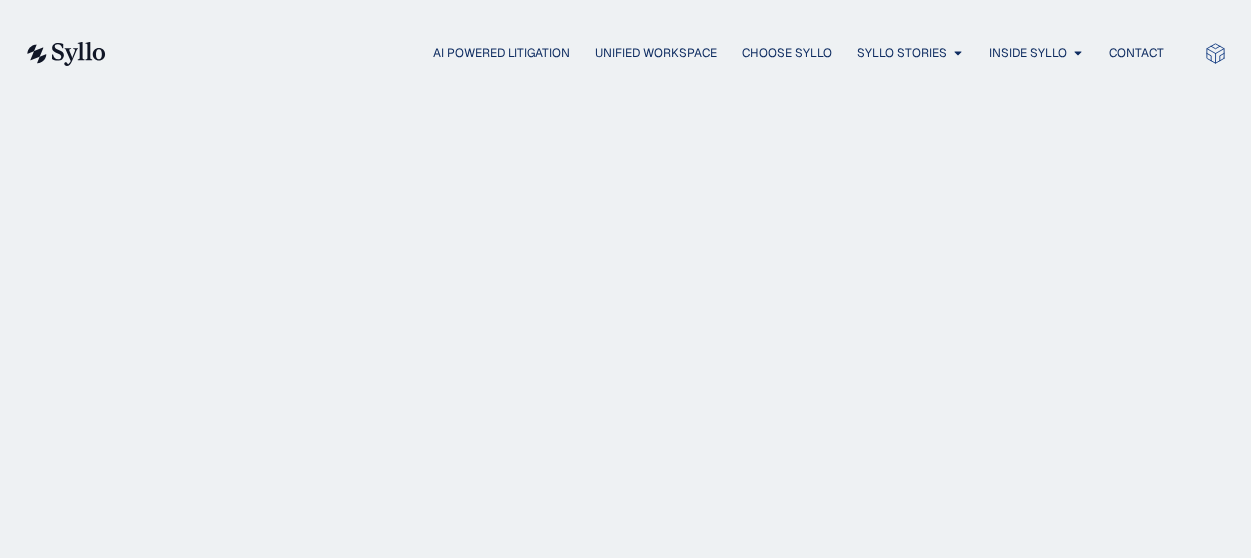 scroll, scrollTop: 0, scrollLeft: 0, axis: both 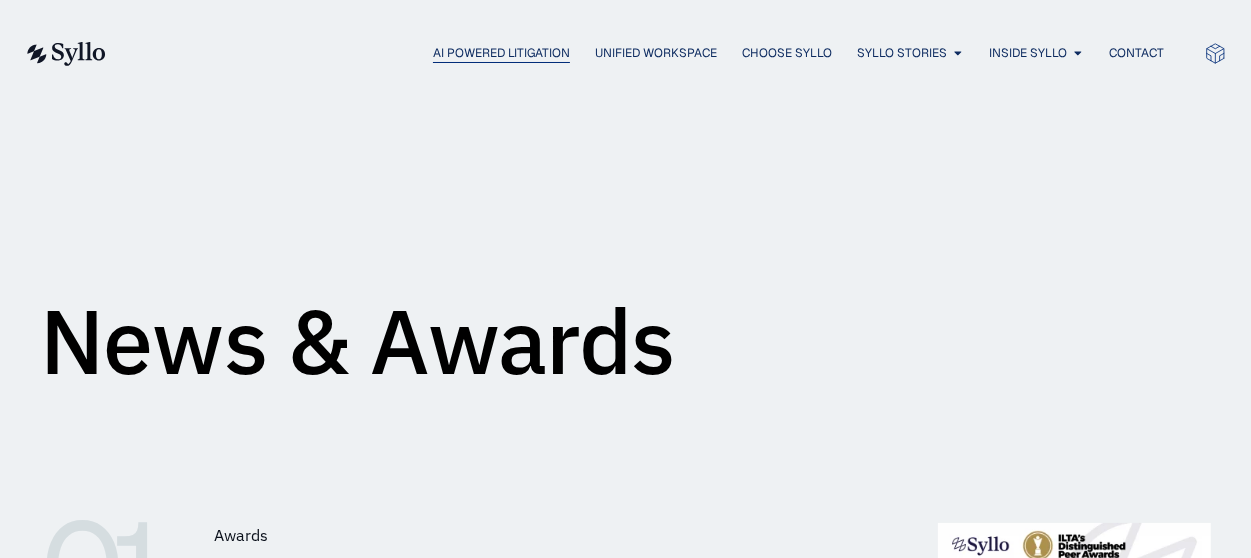 click on "AI Powered Litigation" at bounding box center [501, 53] 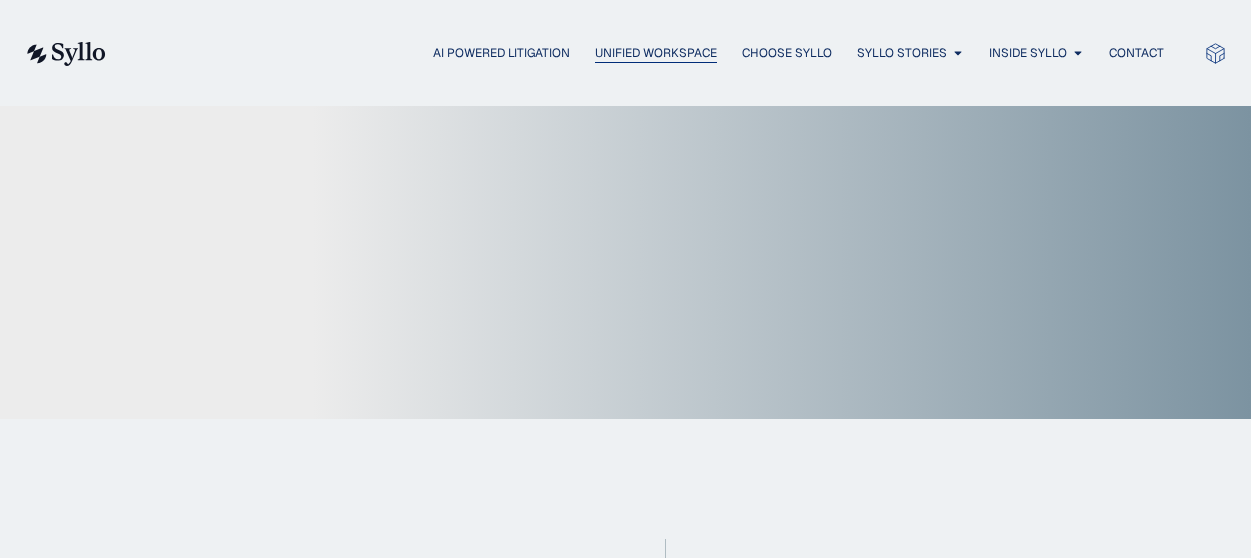 scroll, scrollTop: 0, scrollLeft: 0, axis: both 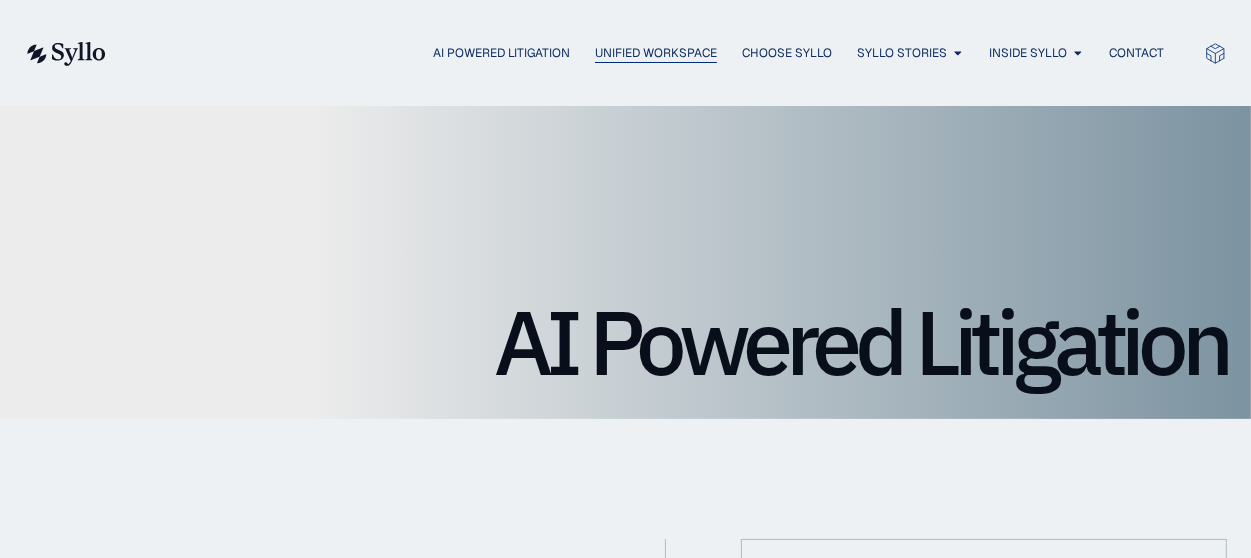 click on "Unified Workspace" at bounding box center [656, 53] 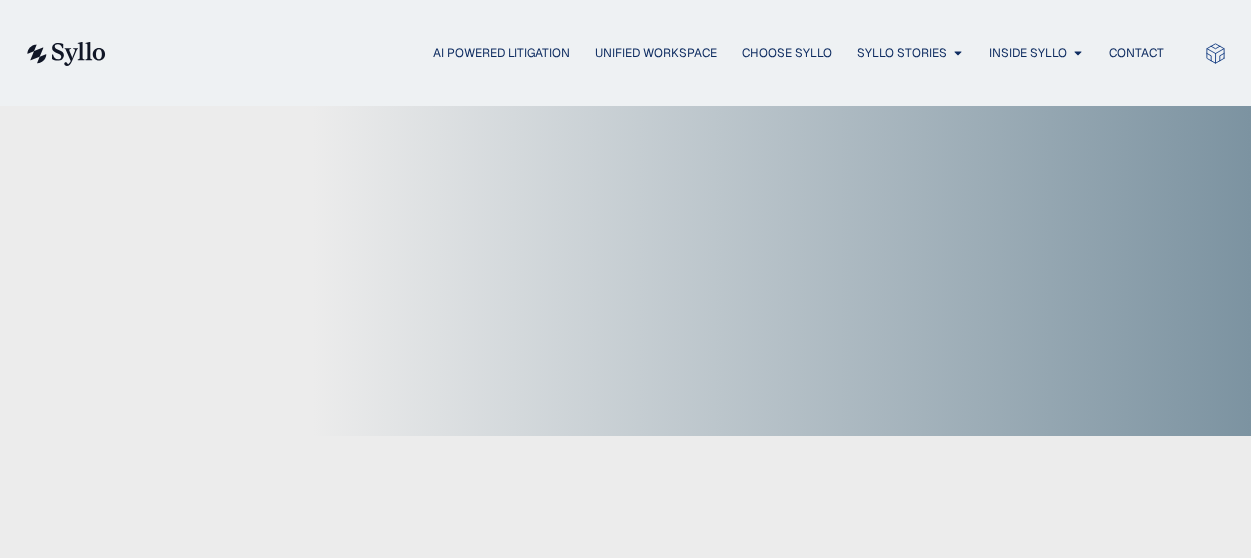 scroll, scrollTop: 0, scrollLeft: 0, axis: both 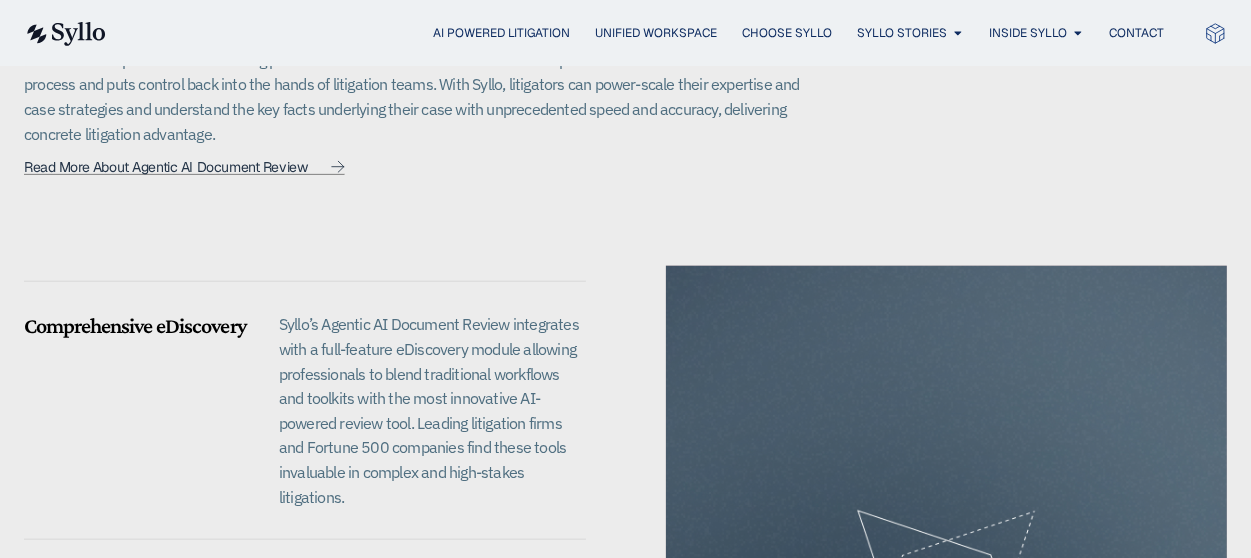 click on "Read More About Agentic AI Document Review" at bounding box center [165, 167] 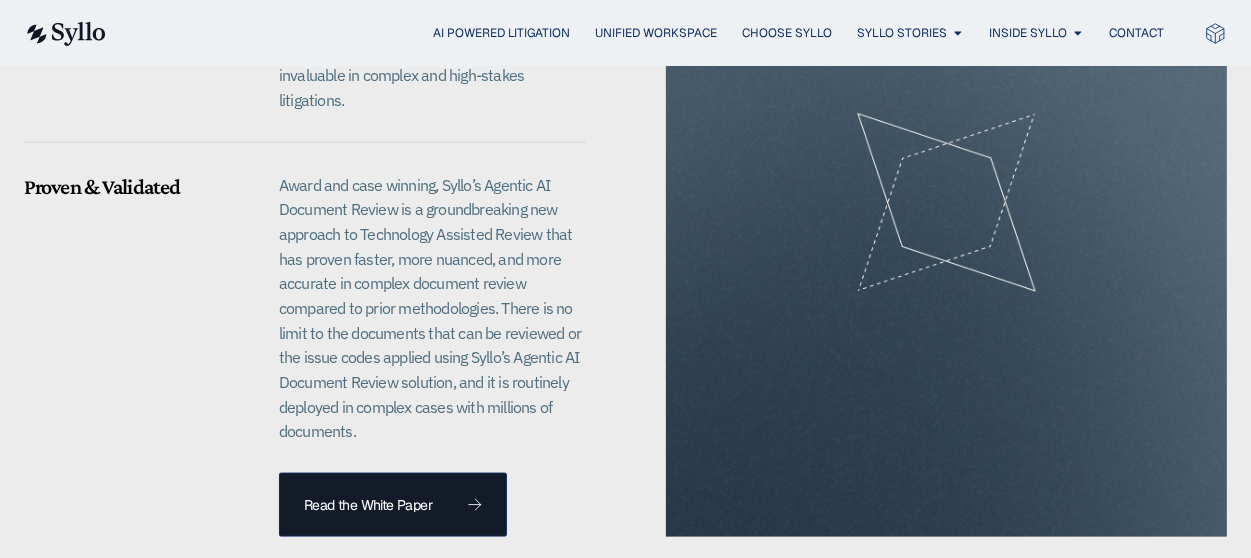 scroll, scrollTop: 2300, scrollLeft: 0, axis: vertical 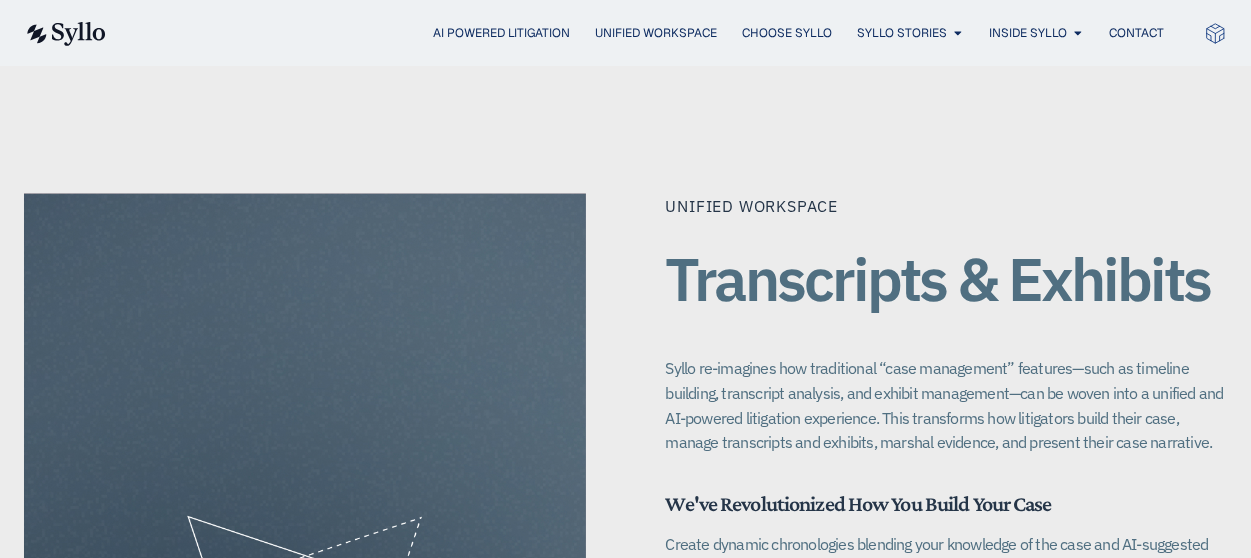 drag, startPoint x: 533, startPoint y: 292, endPoint x: 856, endPoint y: 169, distance: 345.62695 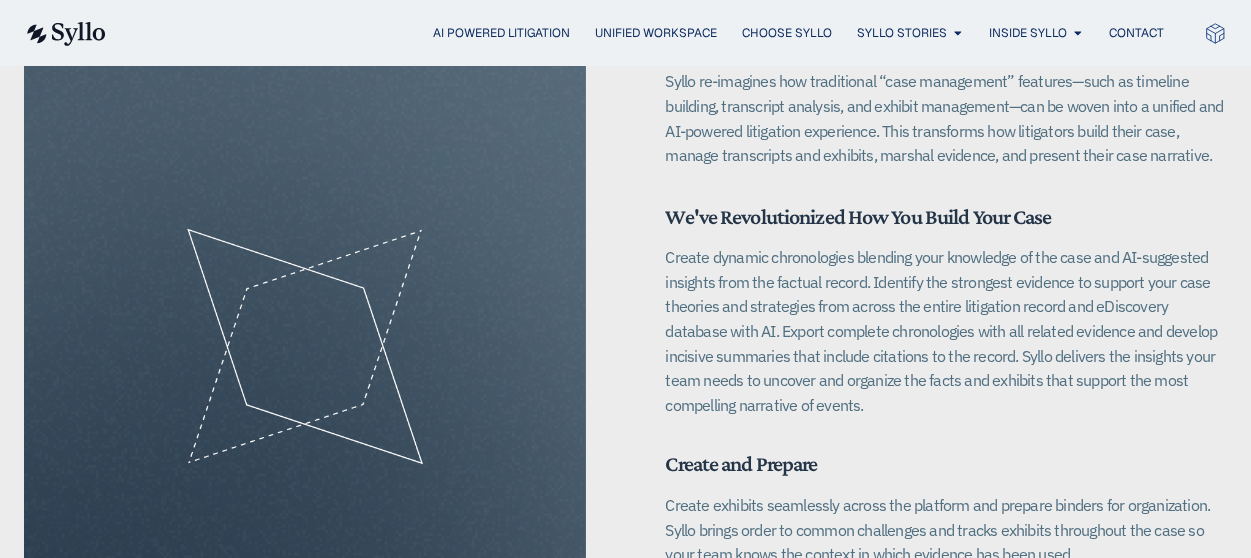 scroll, scrollTop: 2900, scrollLeft: 0, axis: vertical 